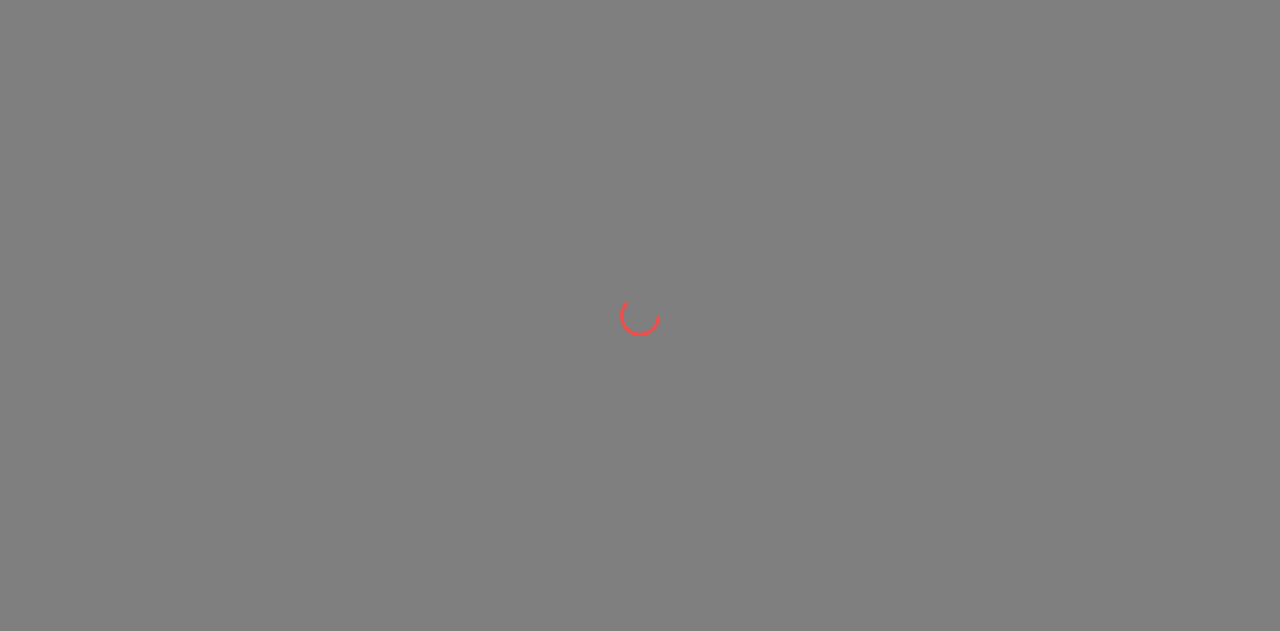 scroll, scrollTop: 0, scrollLeft: 0, axis: both 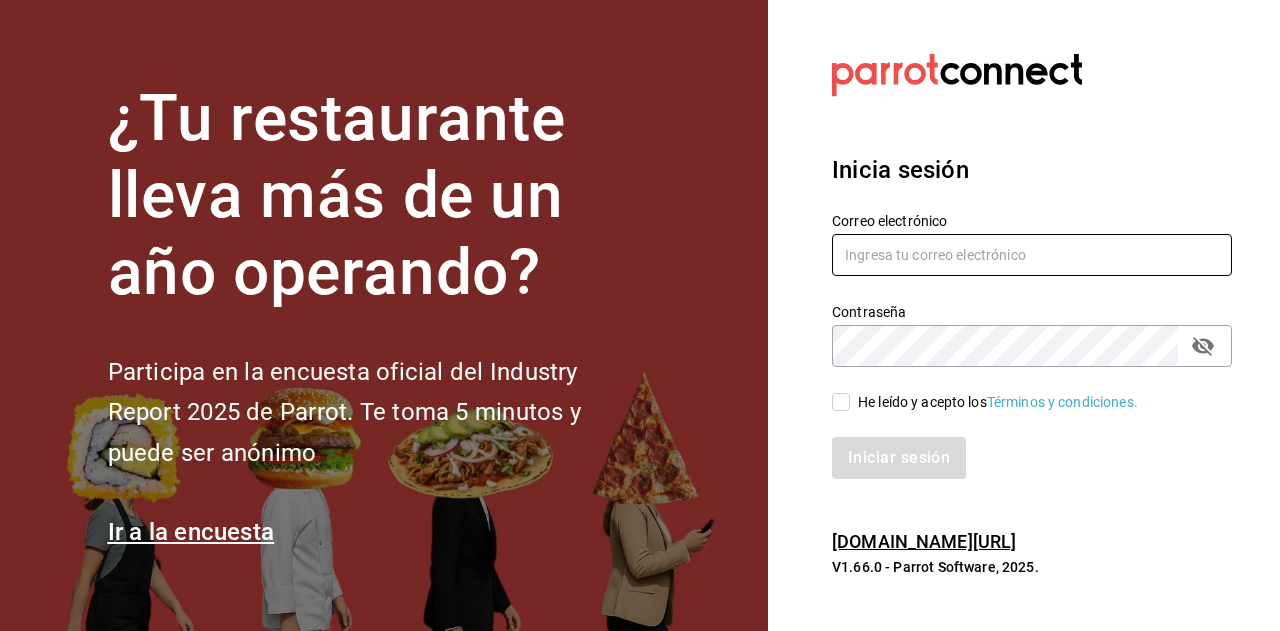 click at bounding box center [1032, 255] 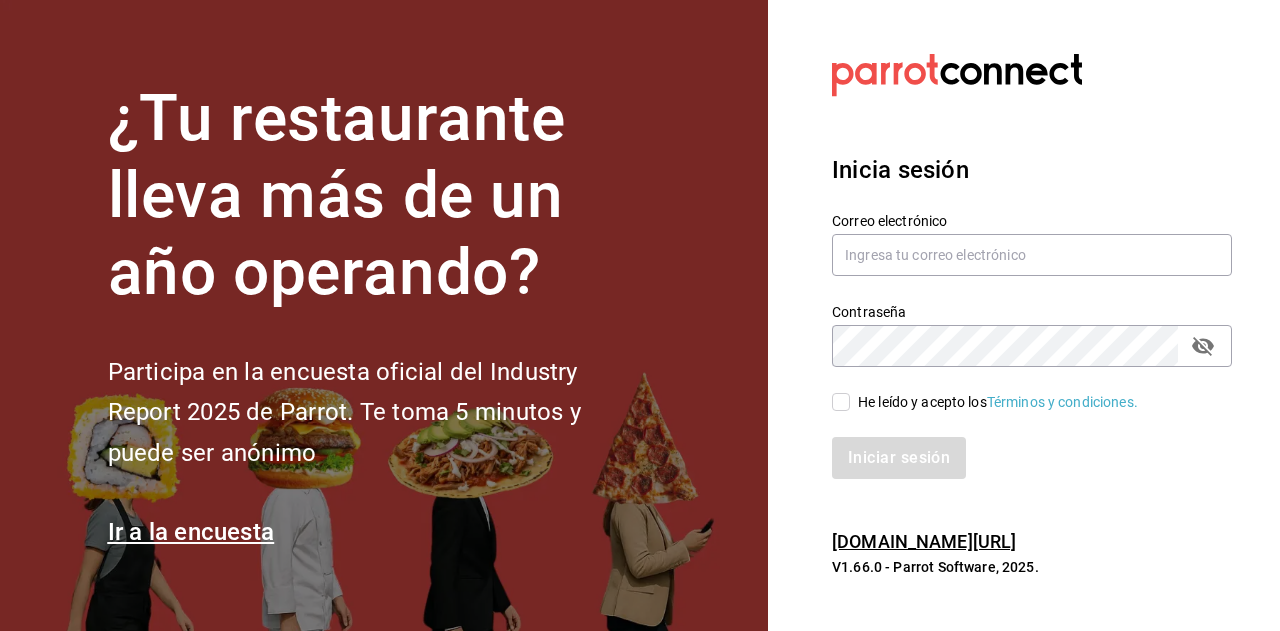 click on "¿Tu restaurante lleva más de un año operando? Participa en la encuesta oficial del Industry Report 2025 de Parrot. Te toma 5 minutos y puede ser anónimo Ir a la encuesta" at bounding box center [384, 315] 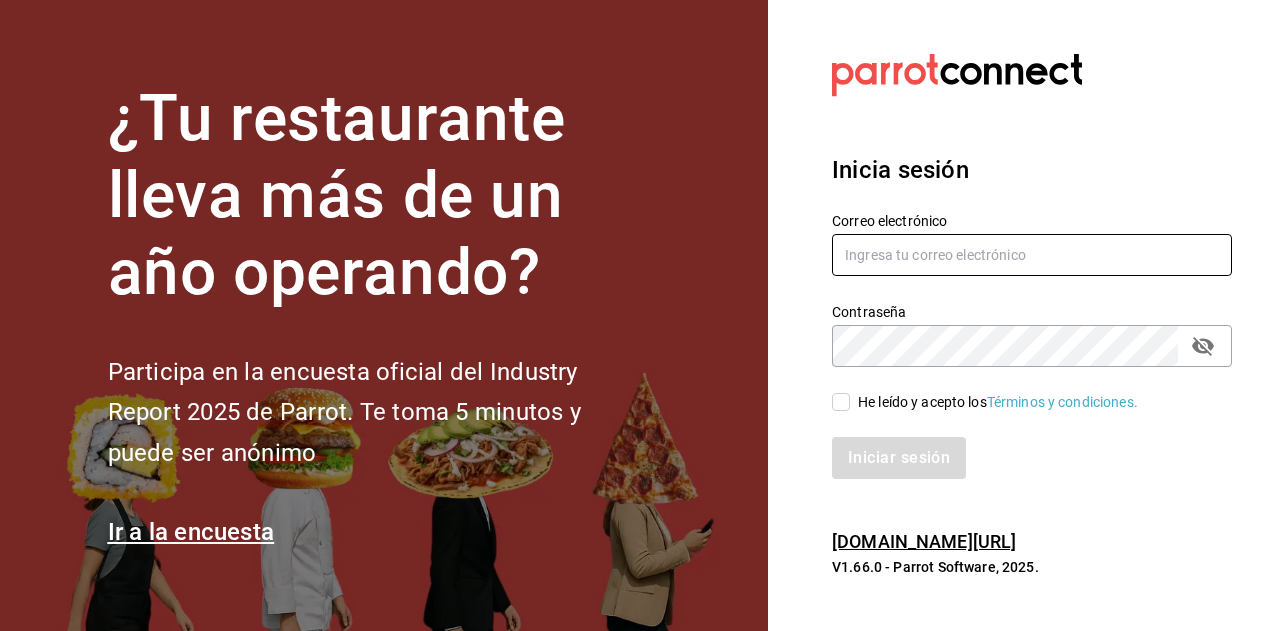 click at bounding box center [1032, 255] 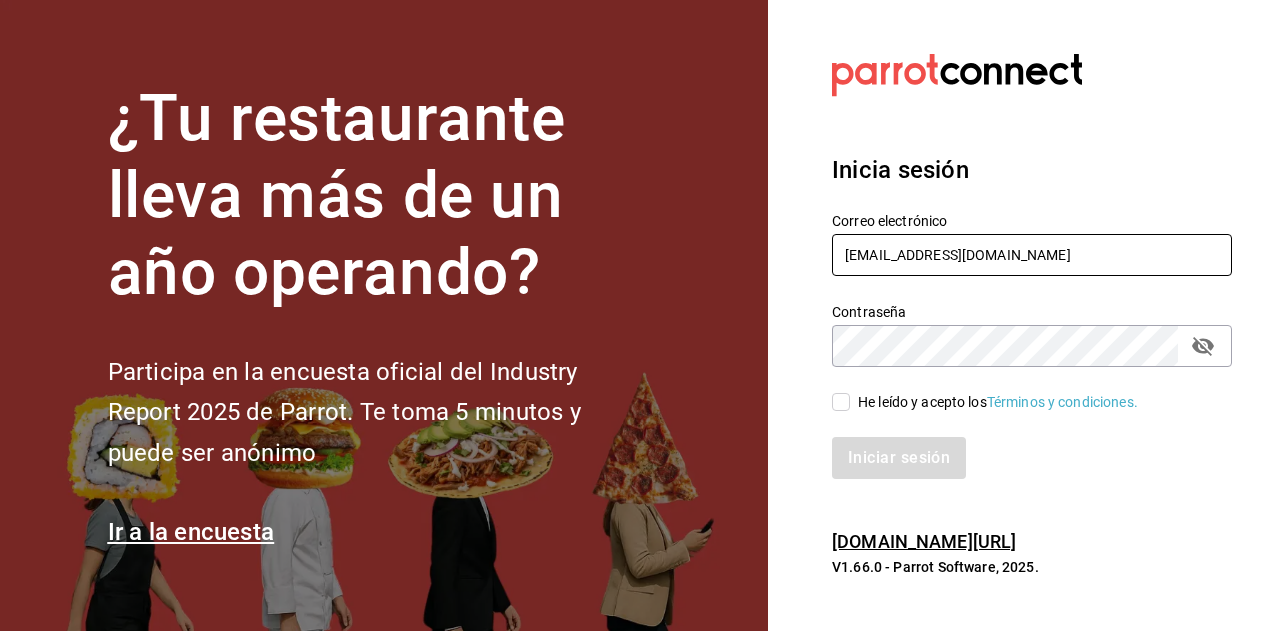 type on "[EMAIL_ADDRESS][DOMAIN_NAME]" 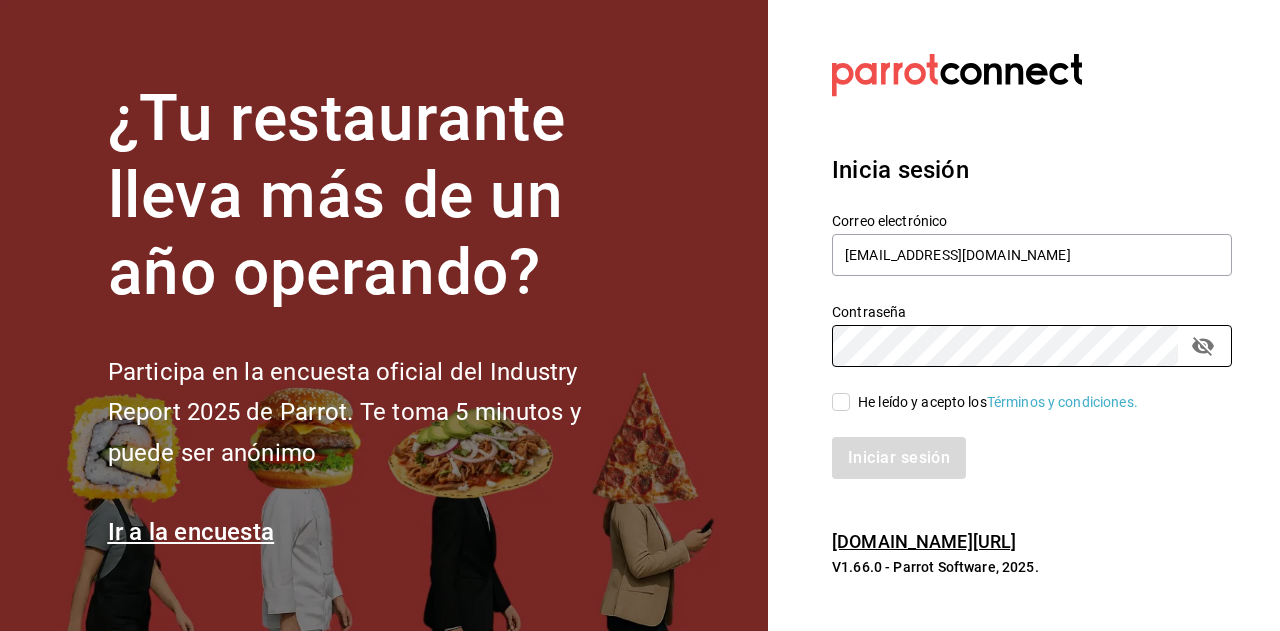 click on "He leído y acepto los  Términos y condiciones." at bounding box center [841, 402] 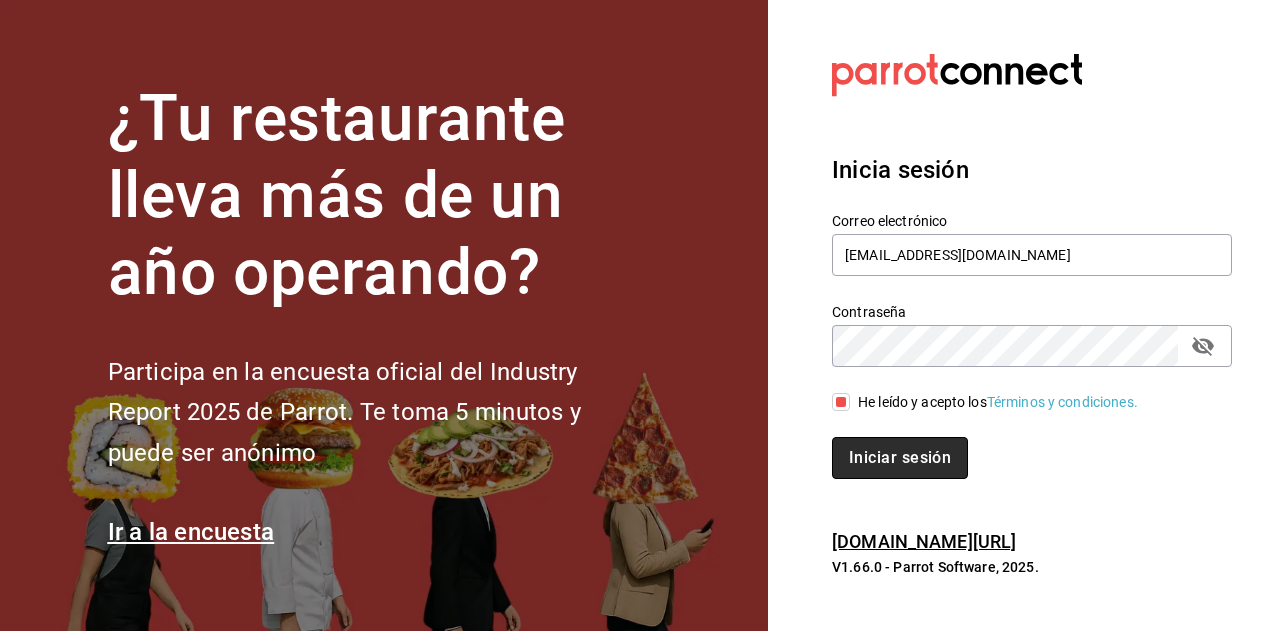 click on "Iniciar sesión" at bounding box center [900, 458] 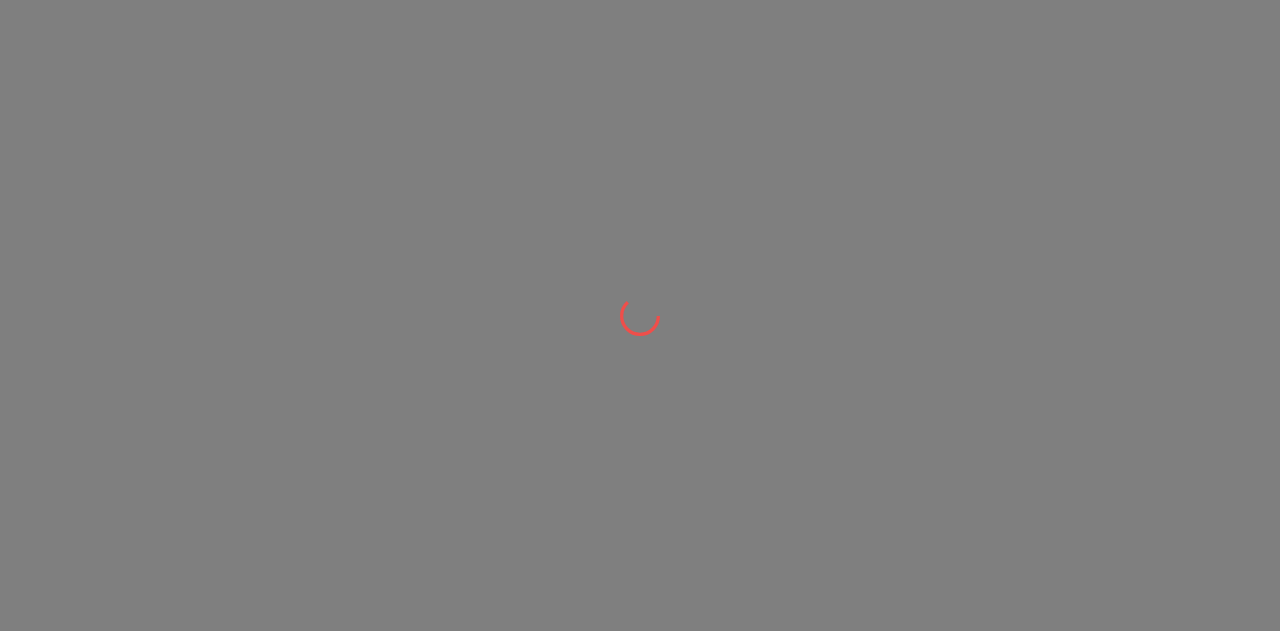 scroll, scrollTop: 0, scrollLeft: 0, axis: both 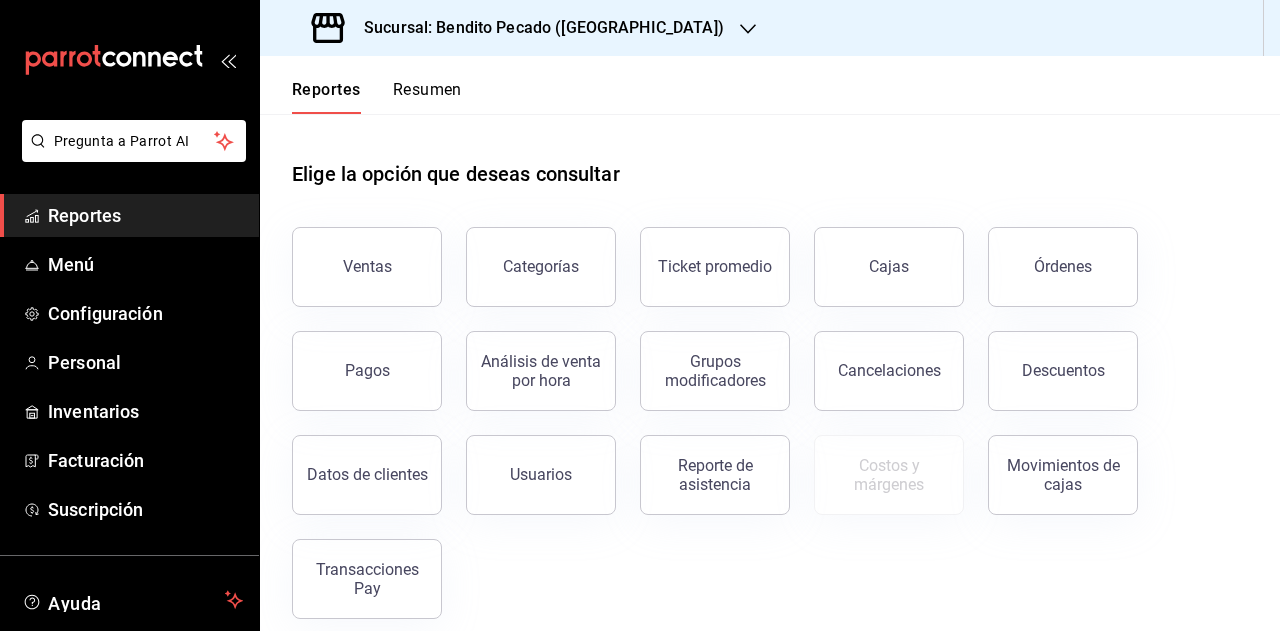 click on "Sucursal: Bendito Pecado (Puerto Aventuras)" at bounding box center (536, 28) 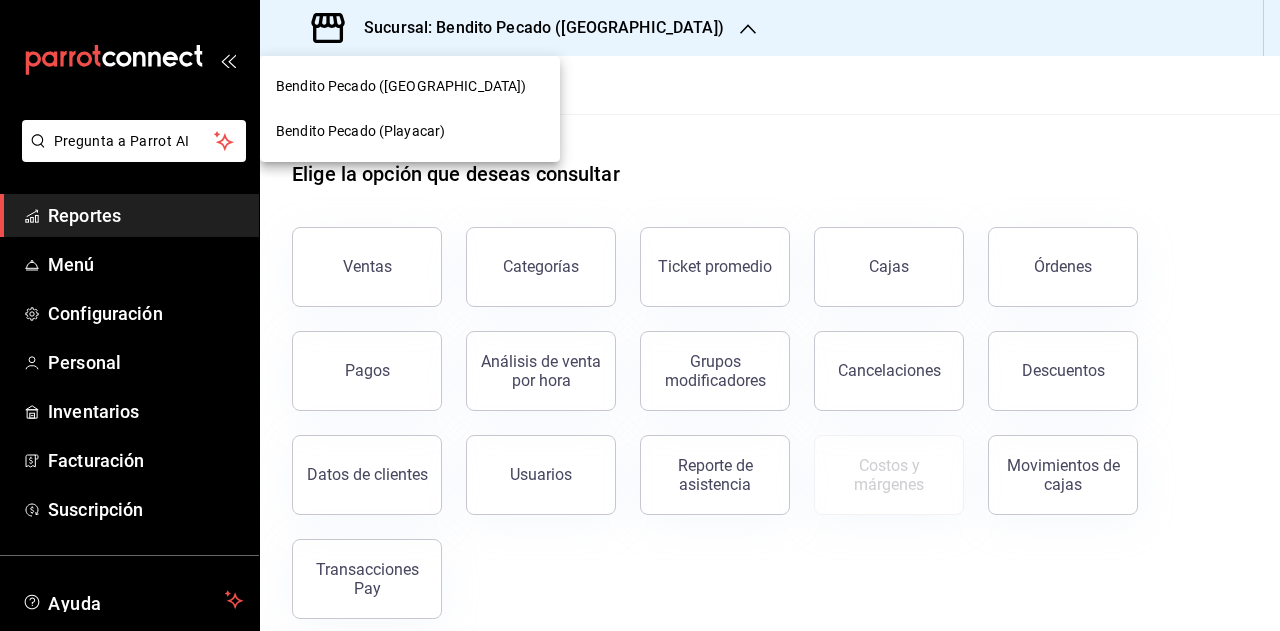click on "Bendito Pecado (Playacar)" at bounding box center [360, 131] 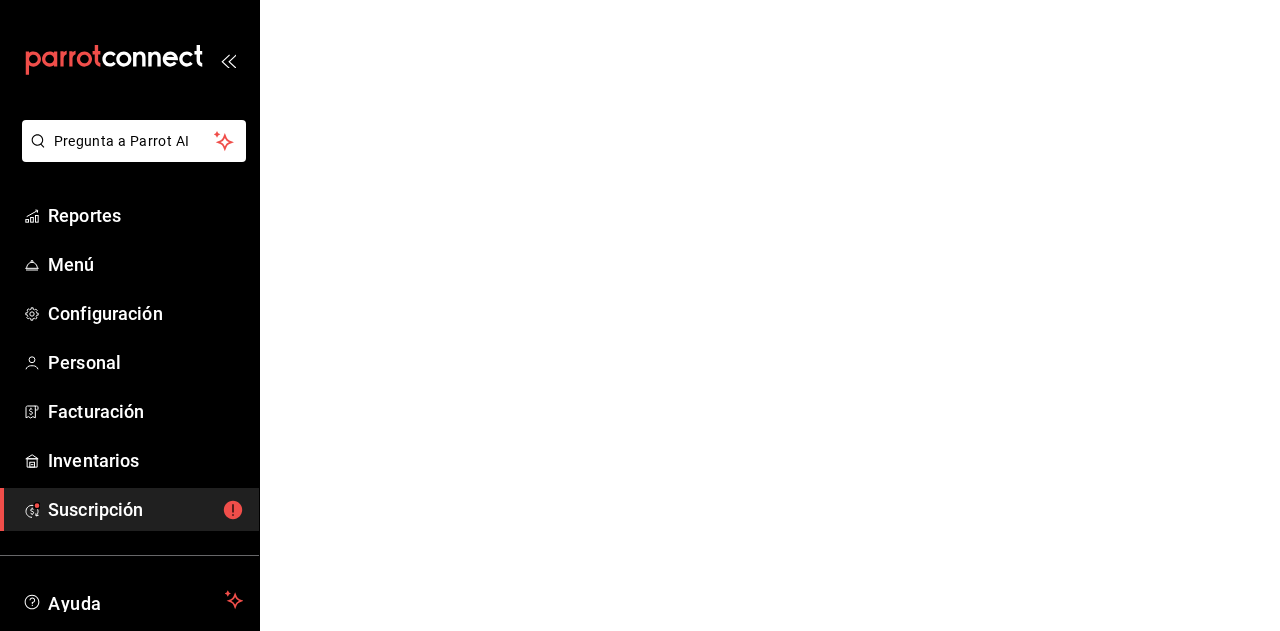 click on "Pregunta a Parrot AI Reportes   Menú   Configuración   Personal   Facturación   Inventarios   Suscripción   Ayuda Recomienda Parrot   Nicolas Damico   Sugerir nueva función   GANA 1 MES GRATIS EN TU SUSCRIPCIÓN AQUÍ ¿Recuerdas cómo empezó tu restaurante?
Hoy puedes ayudar a un colega a tener el mismo cambio que tú viviste.
Recomienda Parrot directamente desde tu Portal Administrador.
Es fácil y rápido.
🎁 Por cada restaurante que se una, ganas 1 mes gratis. Ver video tutorial Ir a video Pregunta a Parrot AI Reportes   Menú   Configuración   Personal   Facturación   Inventarios   Suscripción   Ayuda Recomienda Parrot   Nicolas Damico   Sugerir nueva función   Visitar centro de ayuda (81) 2046 6363 soporte@parrotsoftware.io Visitar centro de ayuda (81) 2046 6363 soporte@parrotsoftware.io" at bounding box center [640, 0] 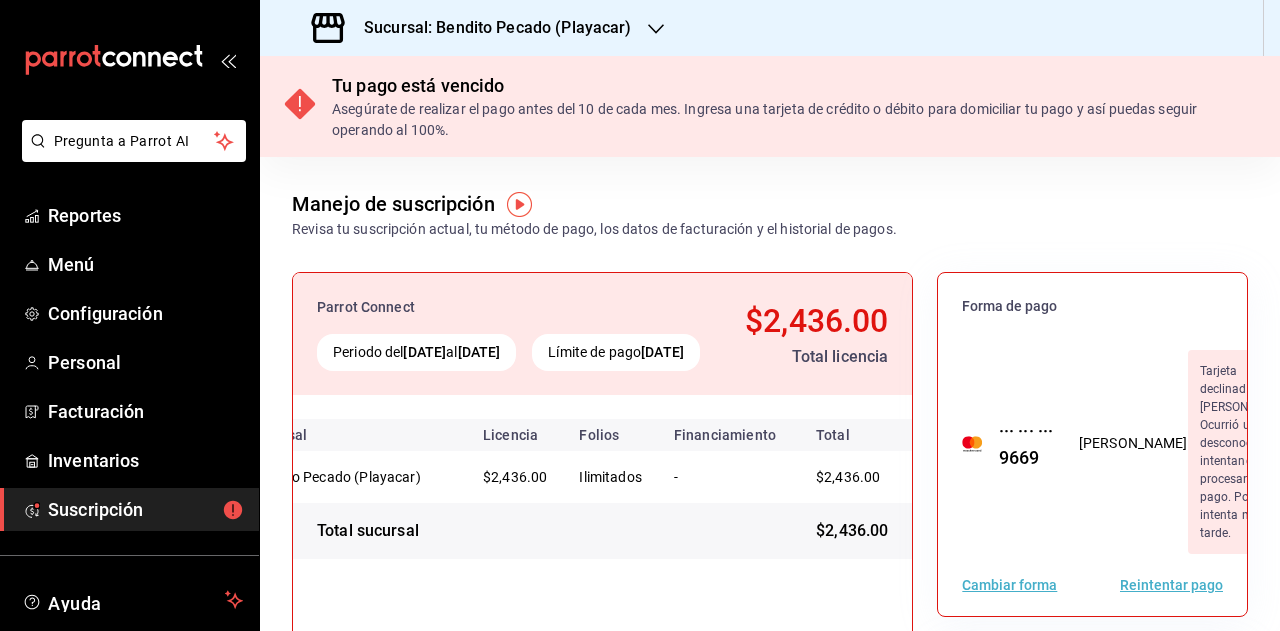 scroll, scrollTop: 0, scrollLeft: 0, axis: both 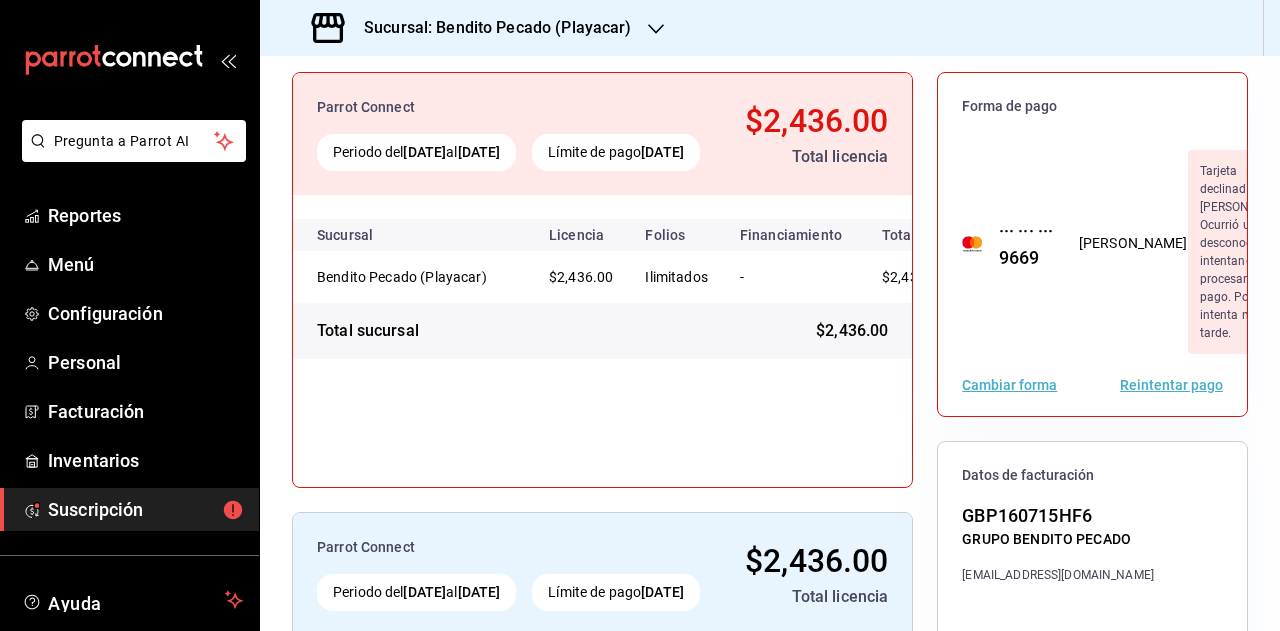 click on "Cambiar forma" at bounding box center (1009, 385) 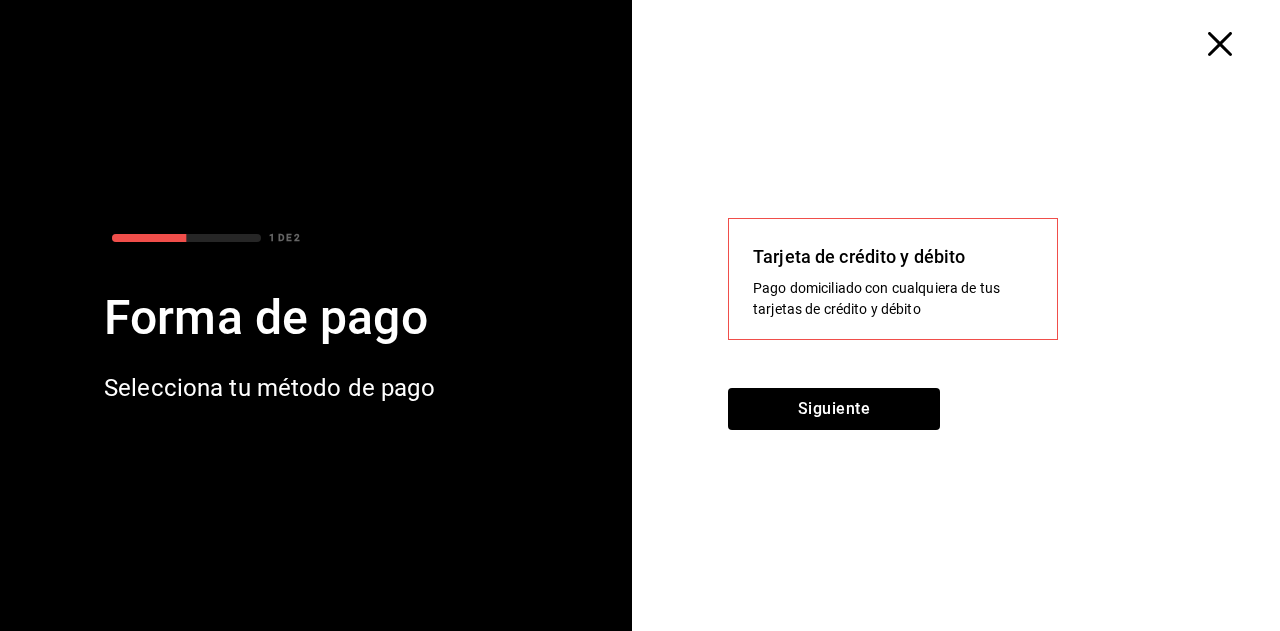 click on "Pago domiciliado con cualquiera de tus tarjetas de crédito y débito" at bounding box center (893, 299) 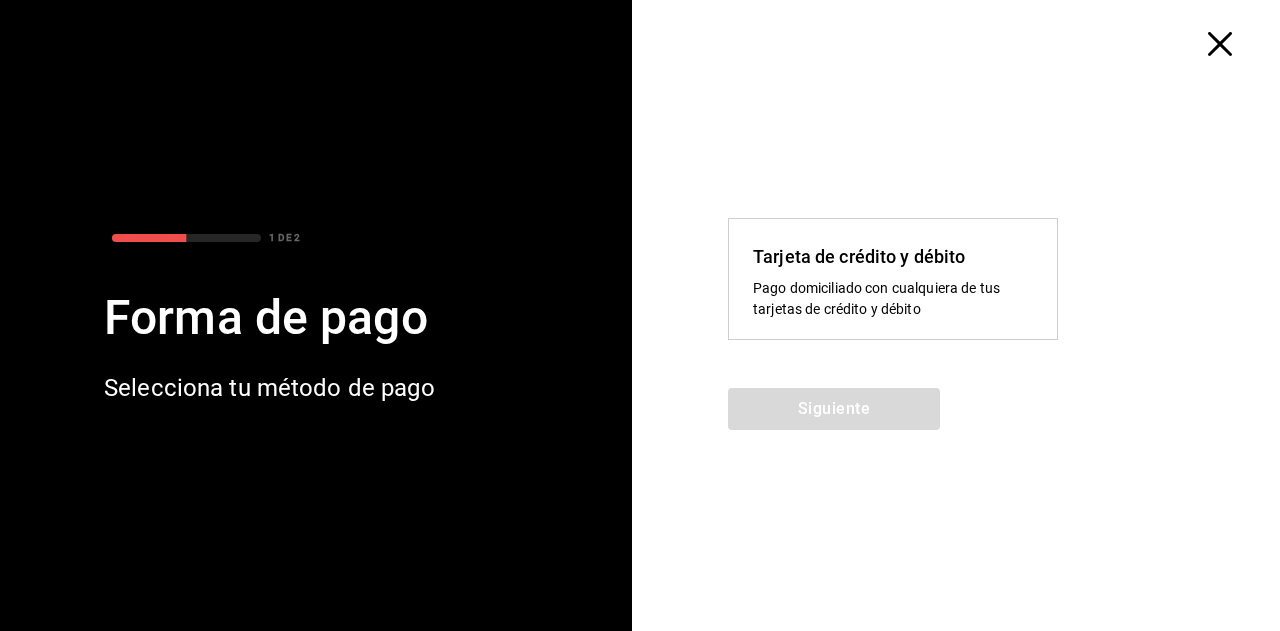 click 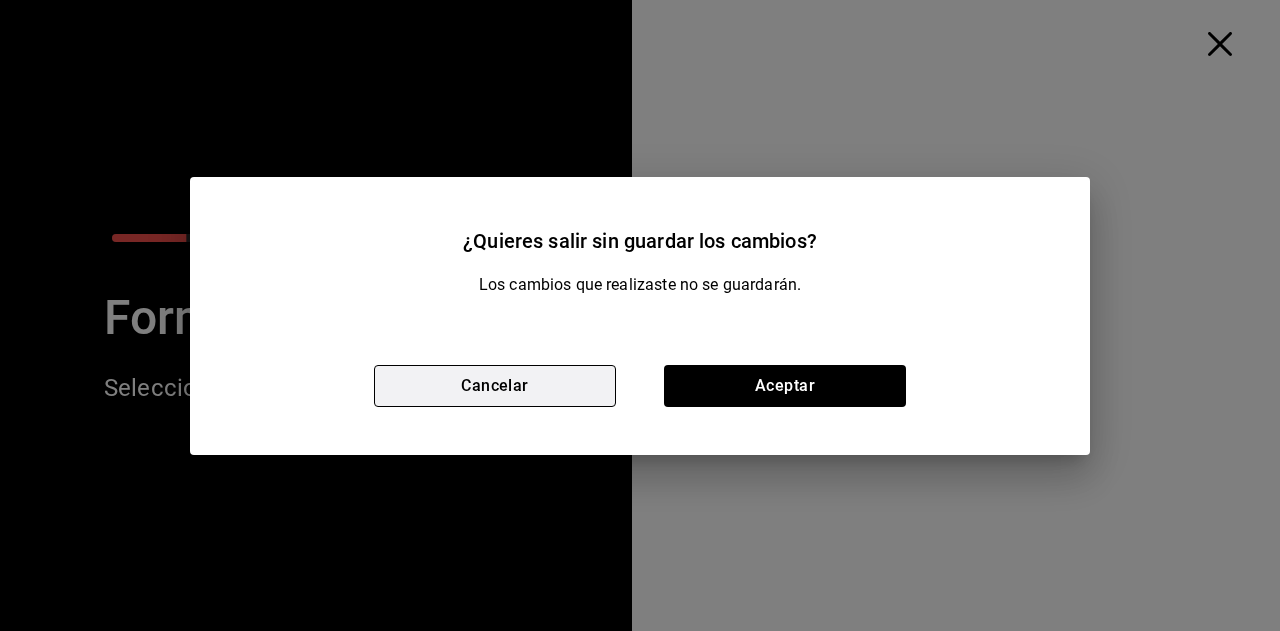 click on "Cancelar" at bounding box center (495, 386) 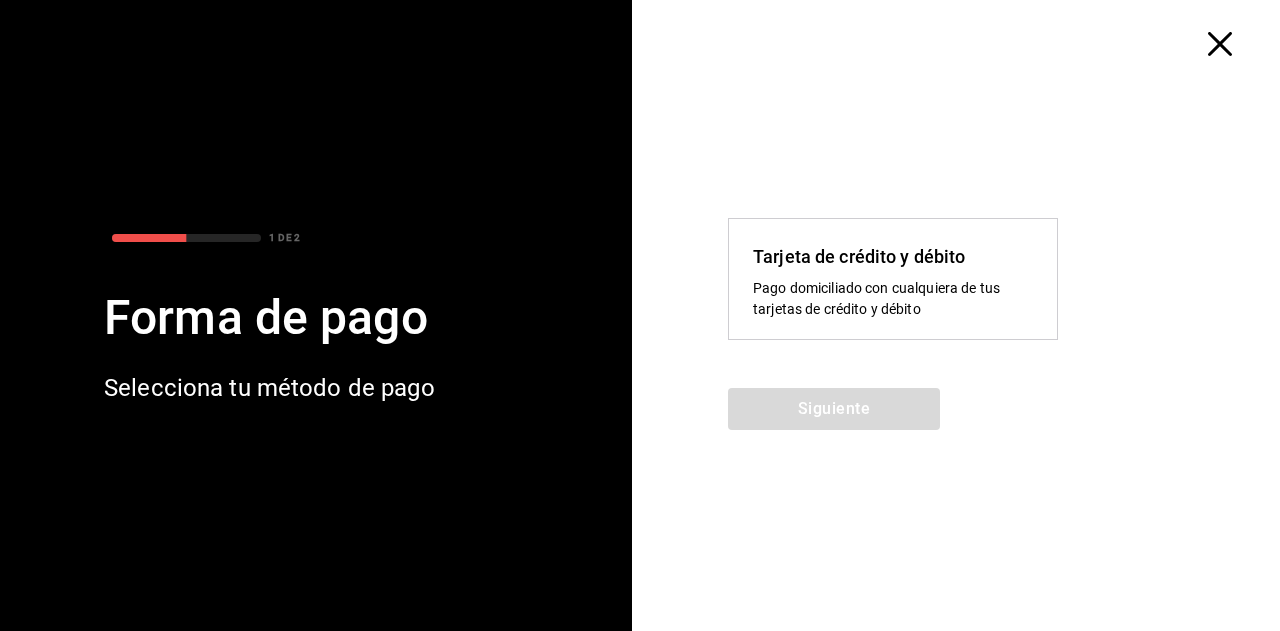 click on "Siguiente" at bounding box center [964, 421] 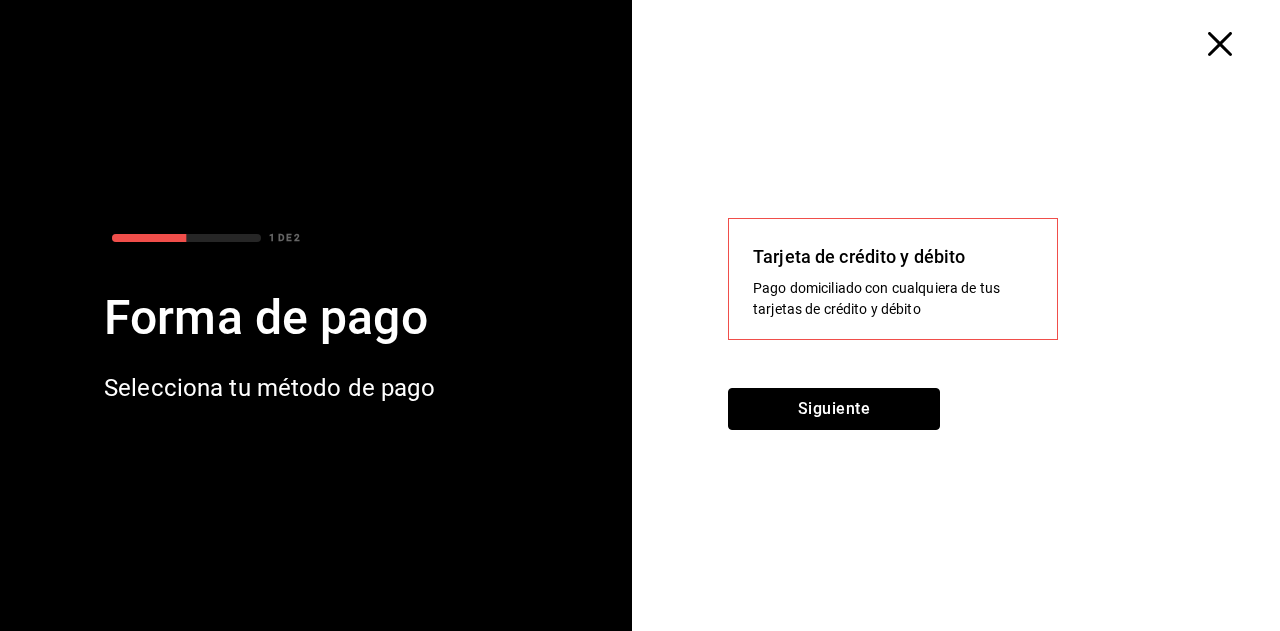 click on "Siguiente" at bounding box center [834, 409] 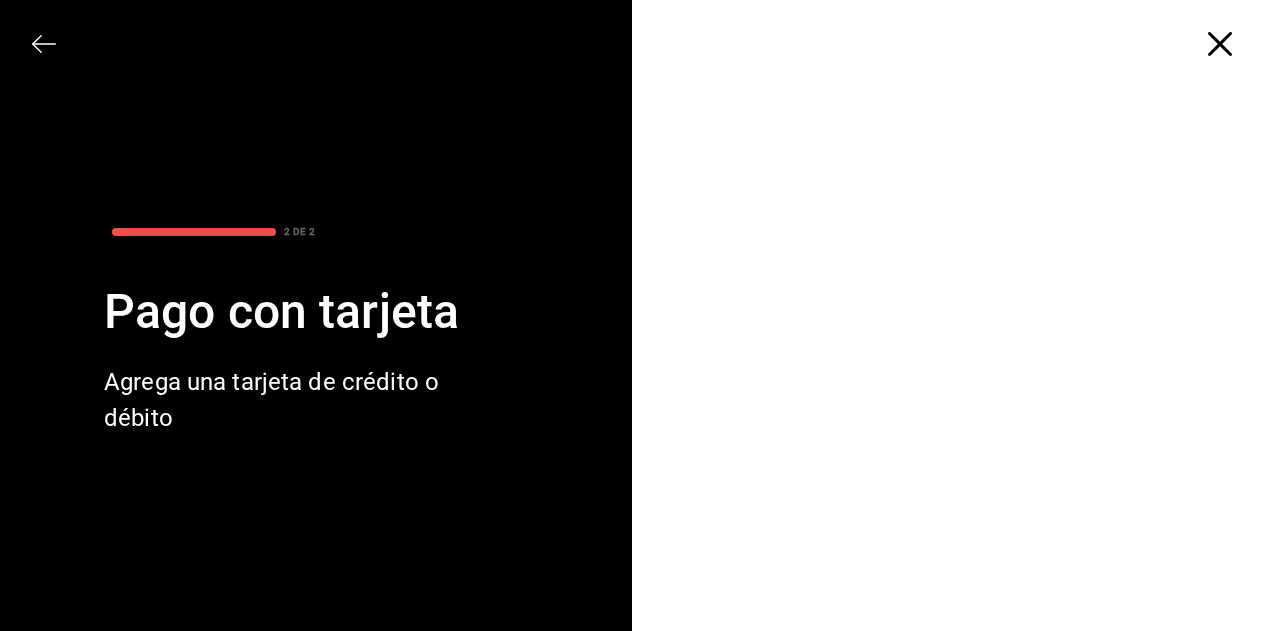 scroll, scrollTop: 65, scrollLeft: 0, axis: vertical 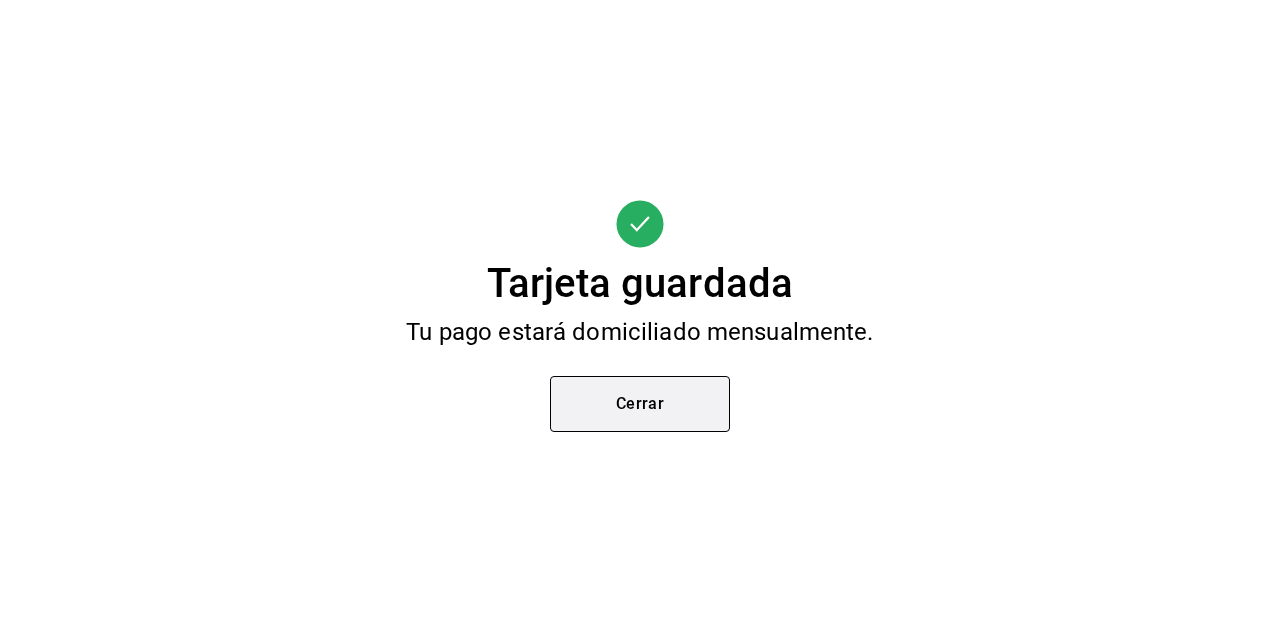 click on "Cerrar" at bounding box center [640, 404] 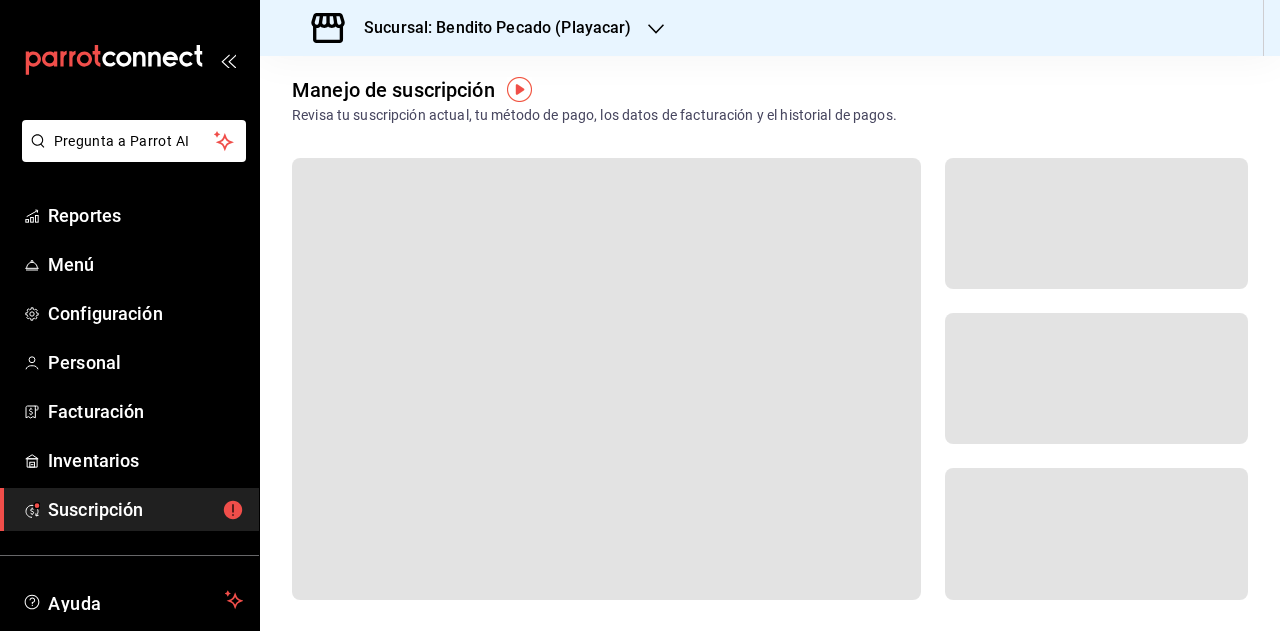 scroll, scrollTop: 200, scrollLeft: 0, axis: vertical 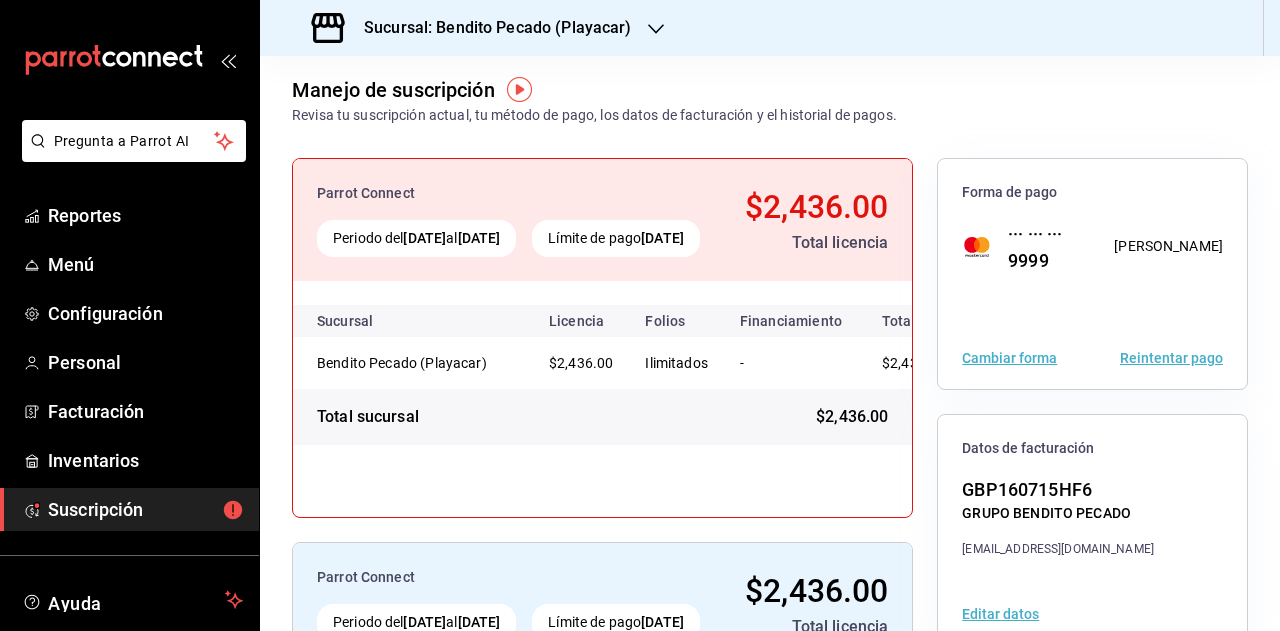 click on "Reintentar pago" at bounding box center [1171, 358] 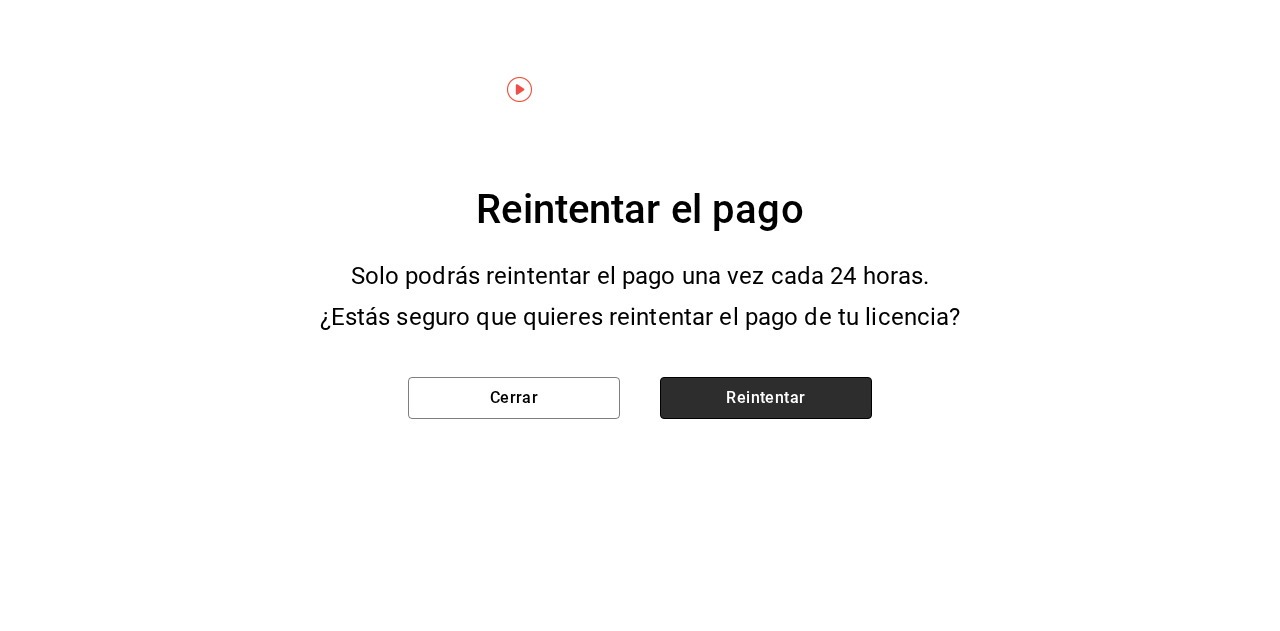 click on "Reintentar" at bounding box center (766, 398) 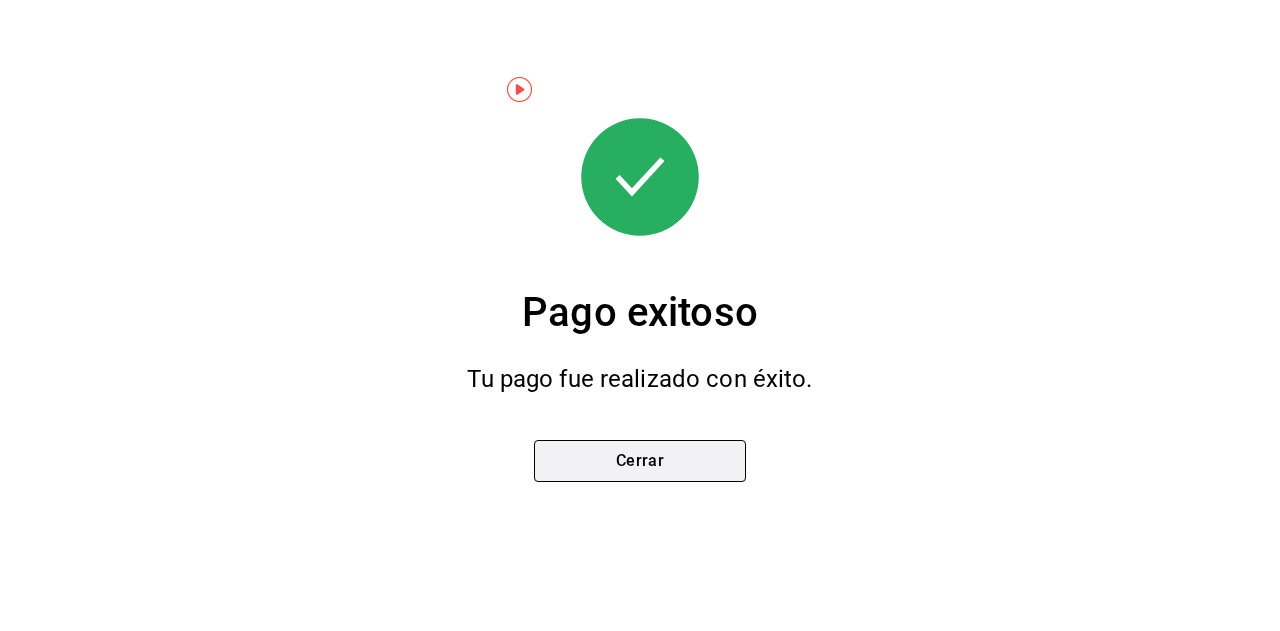 click on "Cerrar" at bounding box center [640, 461] 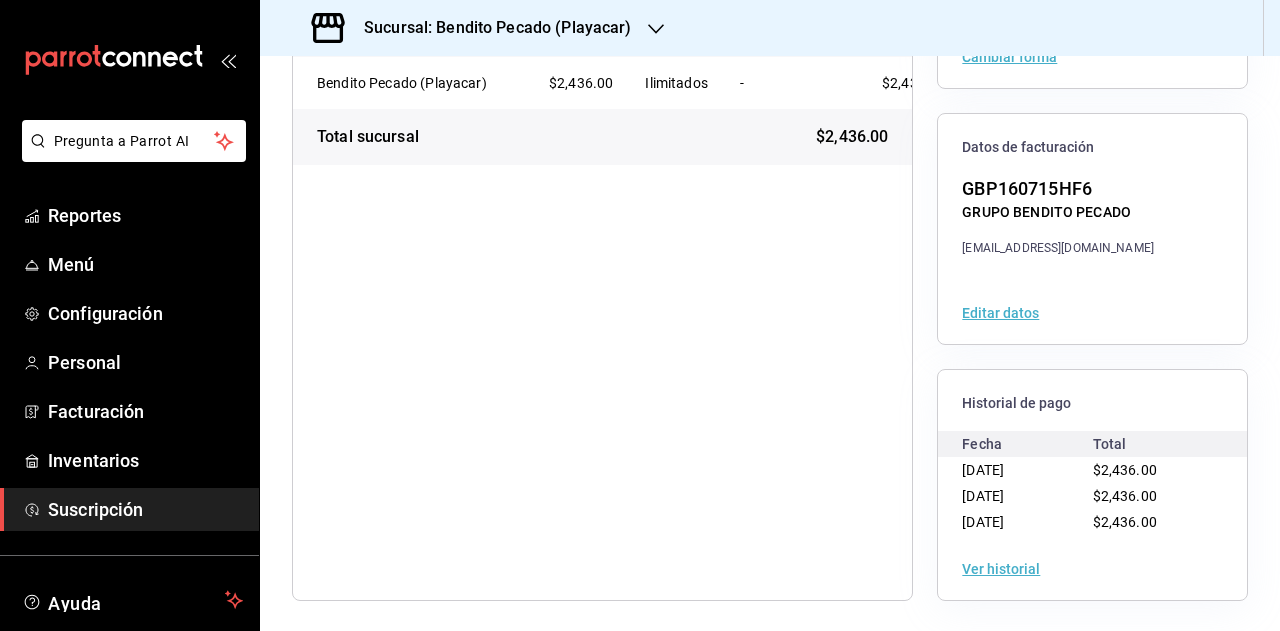 scroll, scrollTop: 0, scrollLeft: 0, axis: both 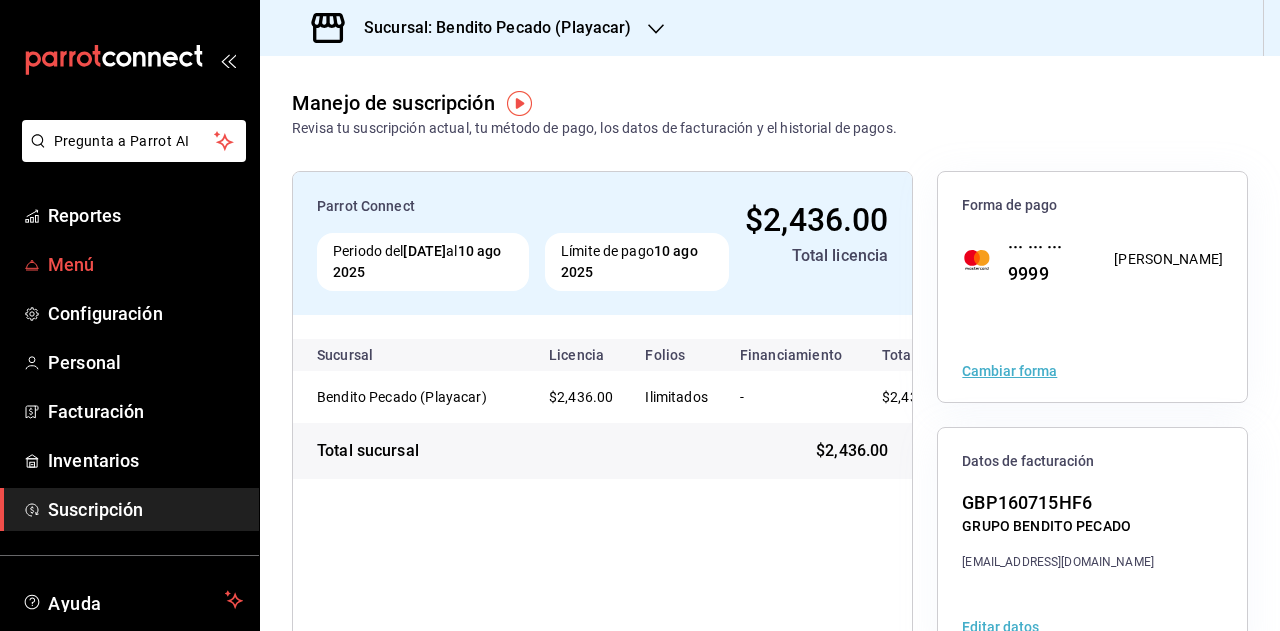click on "Menú" at bounding box center (145, 264) 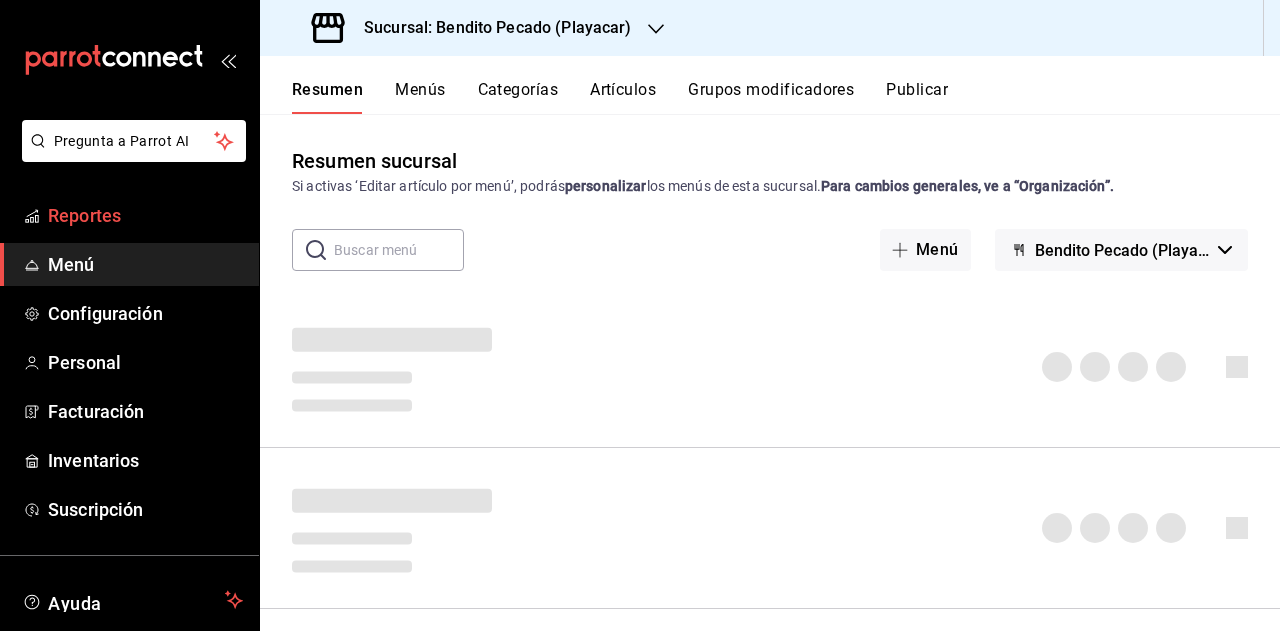 click on "Reportes" at bounding box center [145, 215] 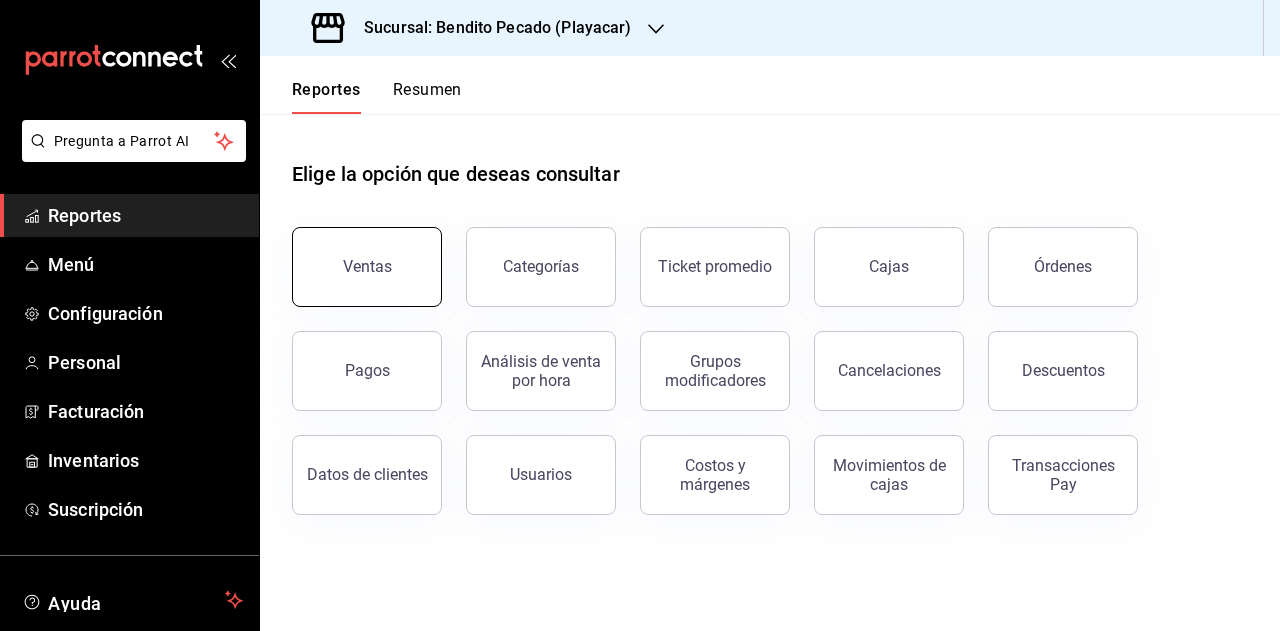 click on "Ventas" at bounding box center (367, 267) 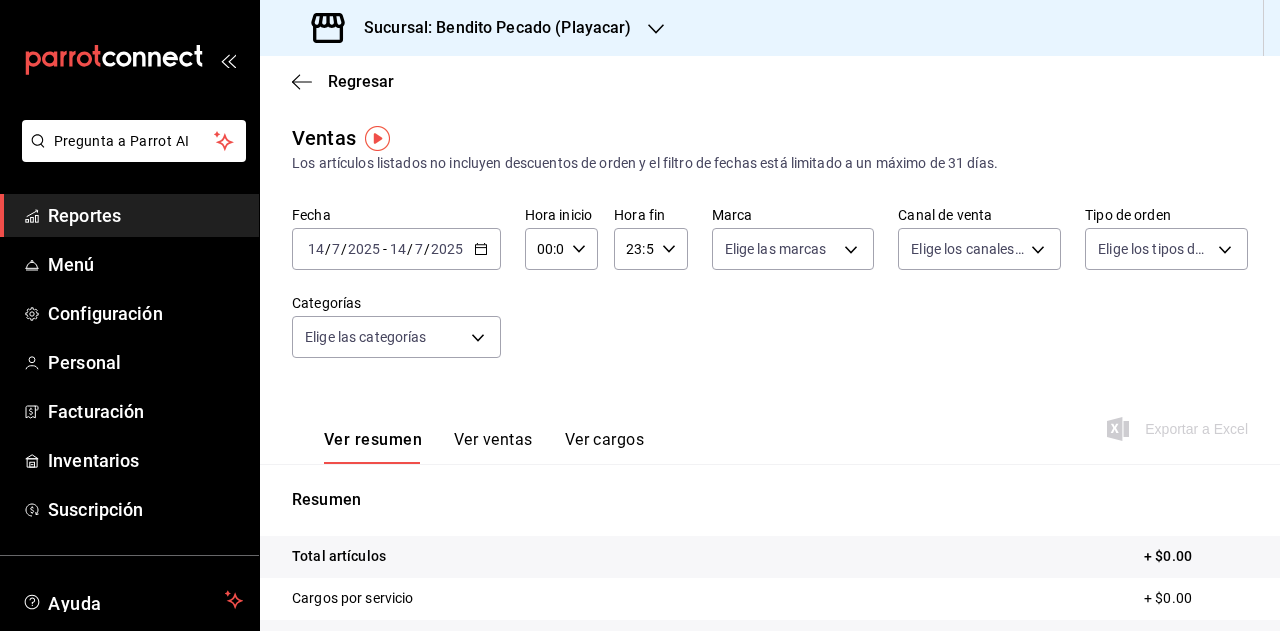 click 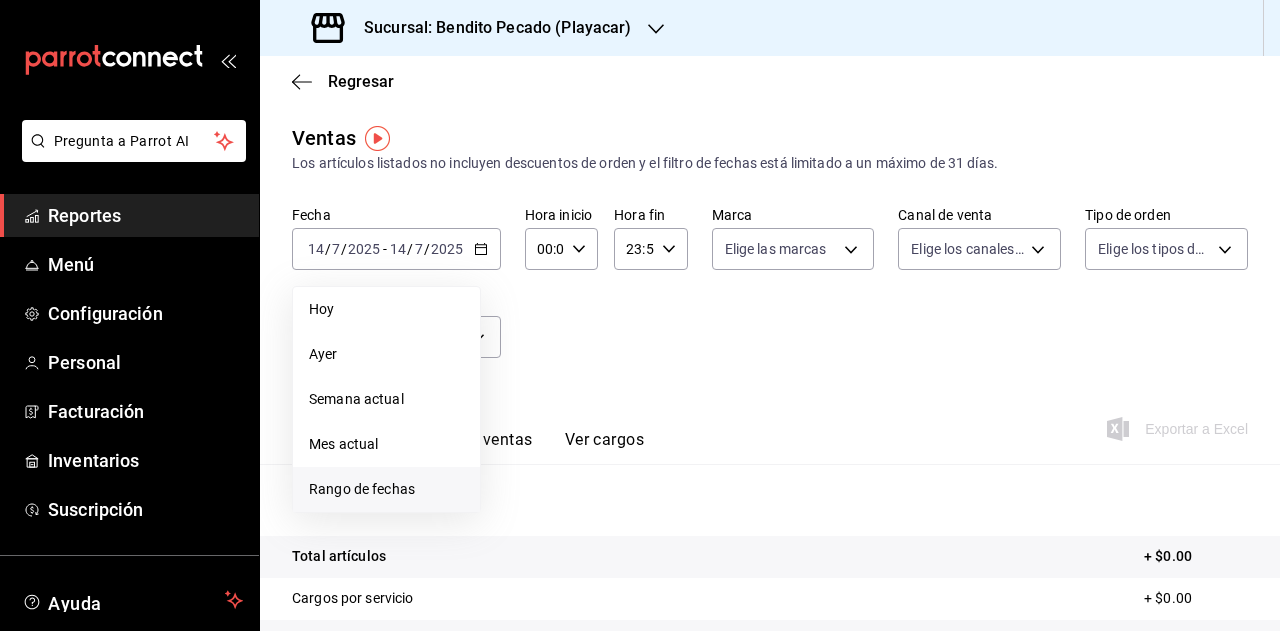 click on "Rango de fechas" at bounding box center [386, 489] 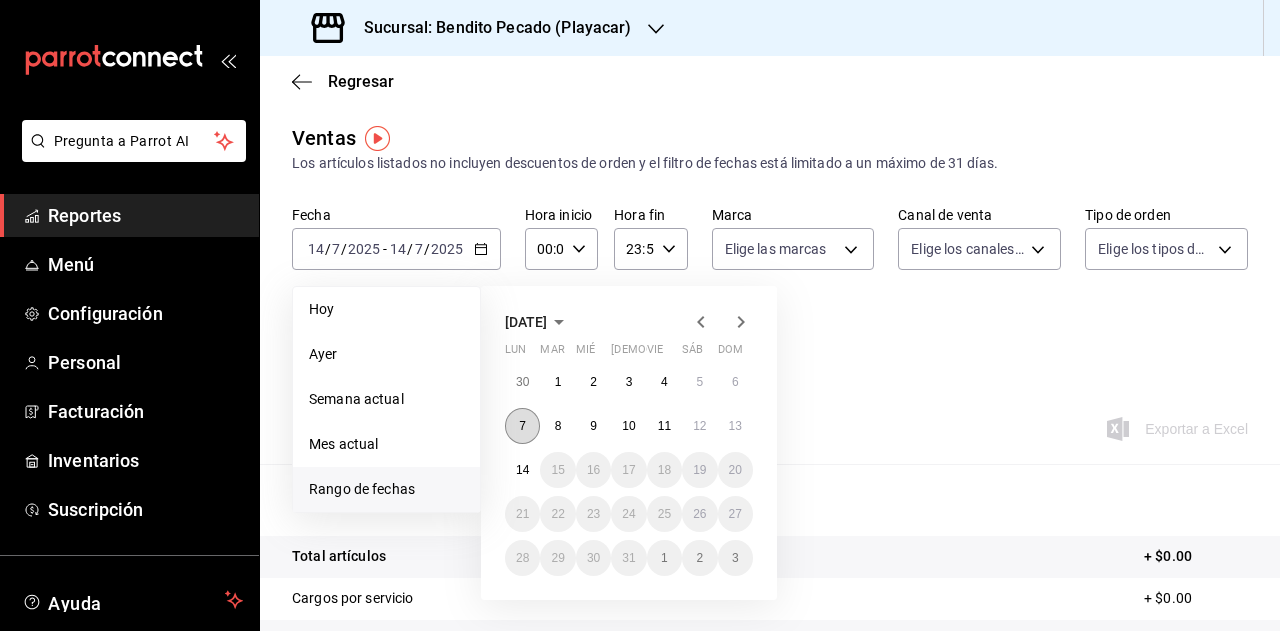click on "7" at bounding box center [522, 426] 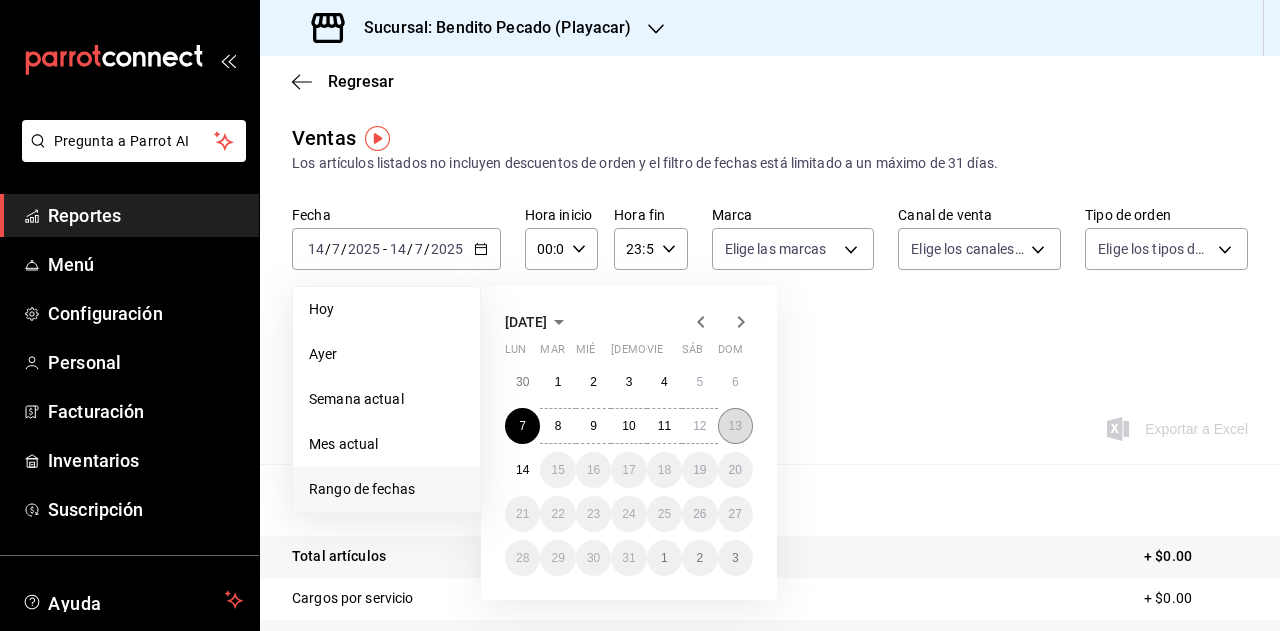 click on "13" at bounding box center (735, 426) 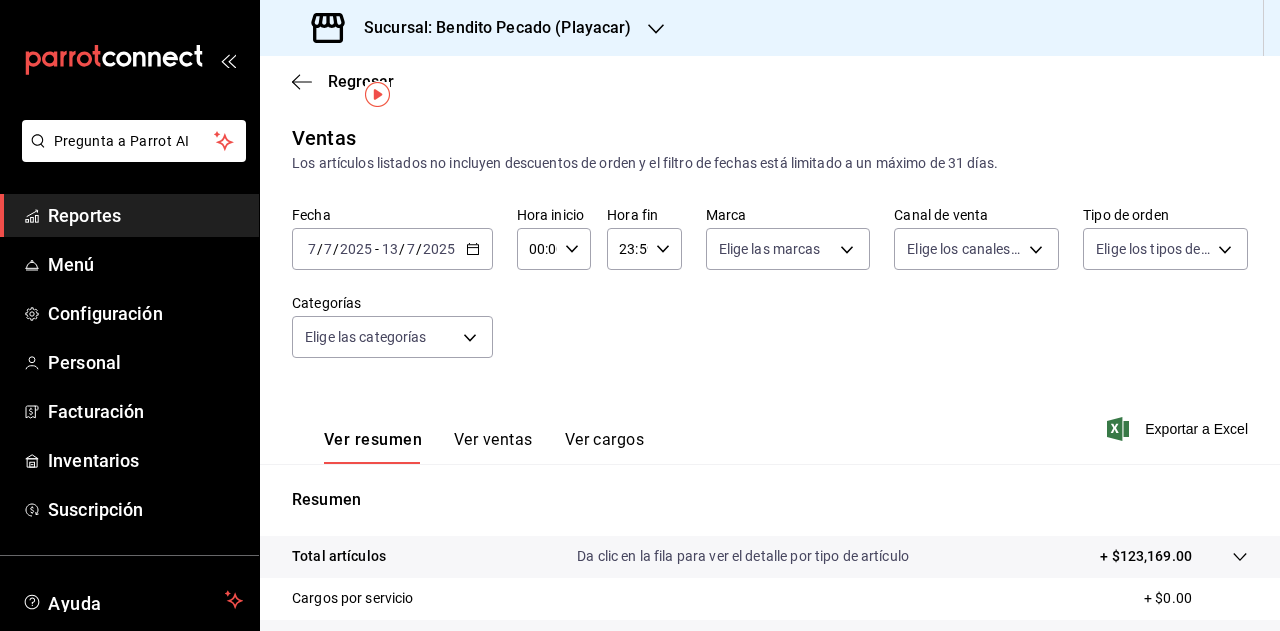 scroll, scrollTop: 100, scrollLeft: 0, axis: vertical 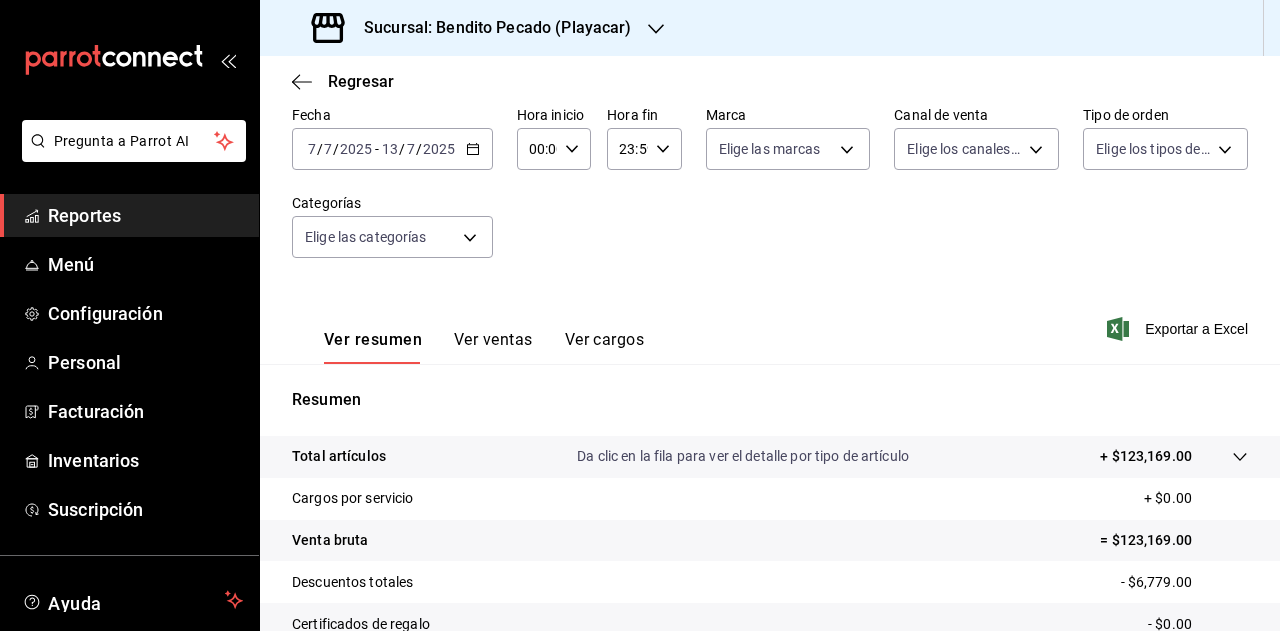 click on "Sucursal: Bendito Pecado (Playacar)" at bounding box center [490, 28] 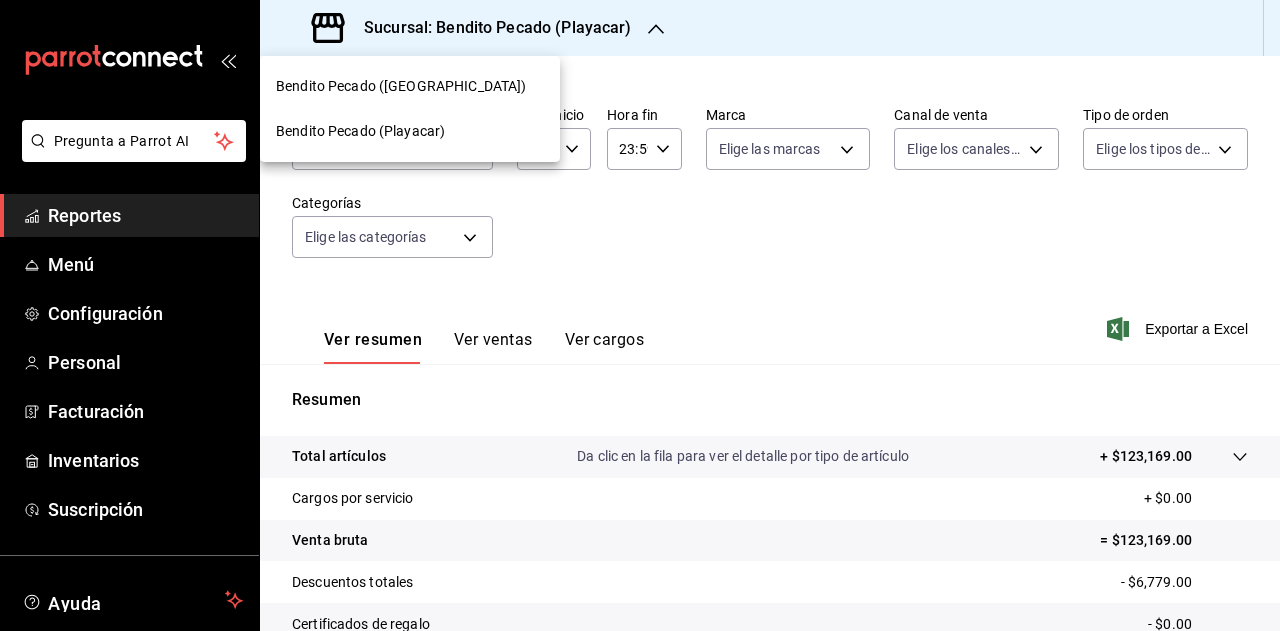 click on "Bendito Pecado (Puerto Aventuras)" at bounding box center [401, 86] 